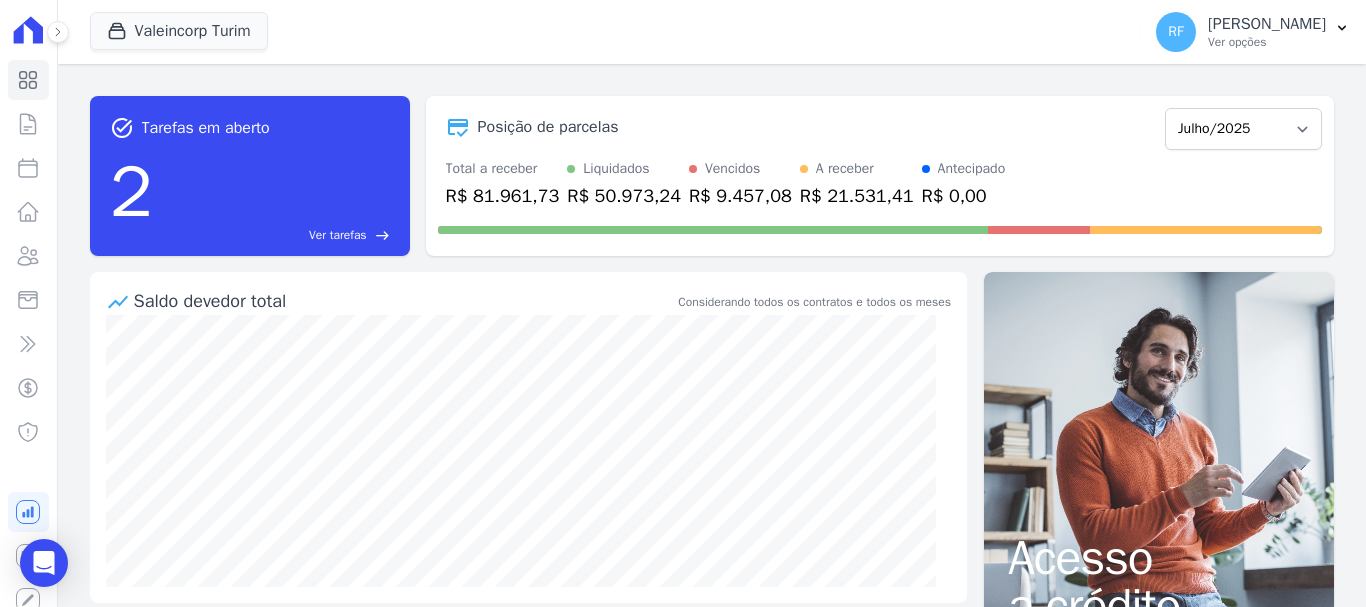 scroll, scrollTop: 0, scrollLeft: 0, axis: both 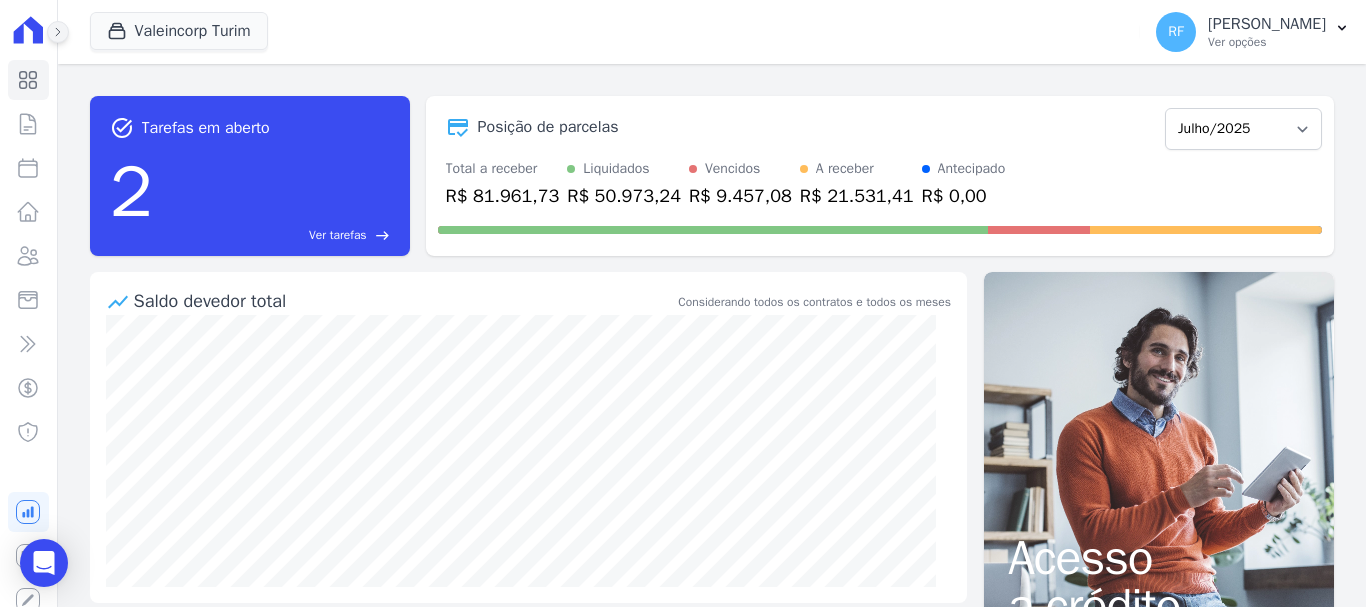 click at bounding box center [58, 32] 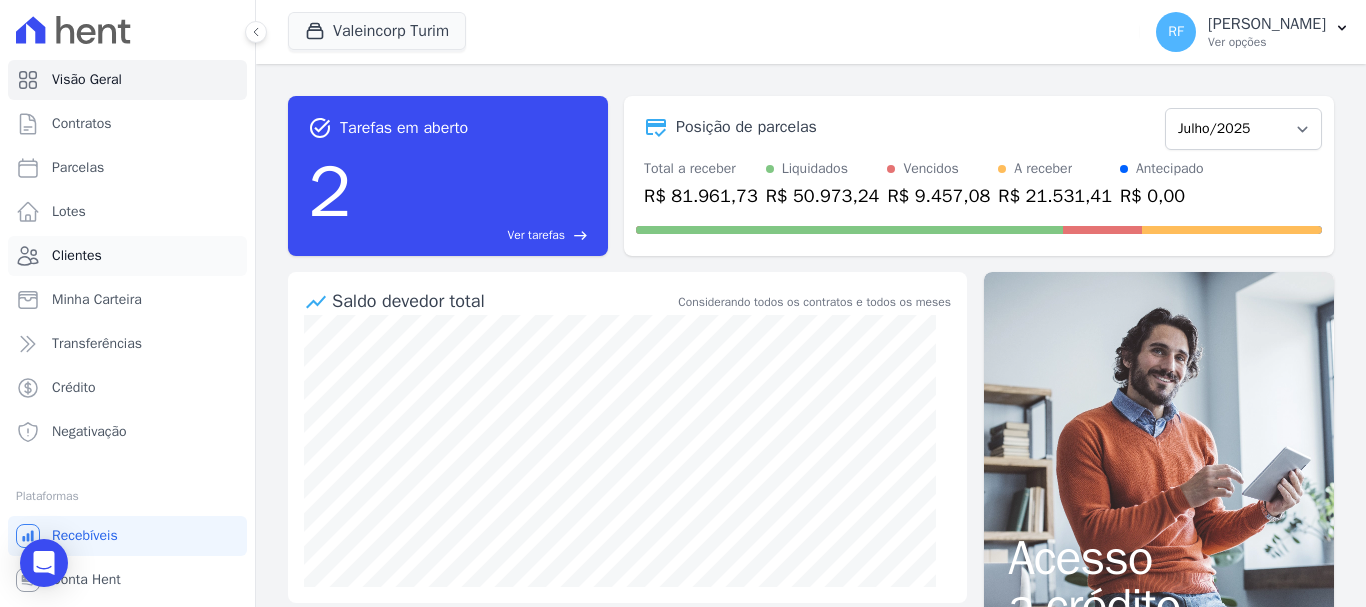click on "Clientes" at bounding box center [127, 256] 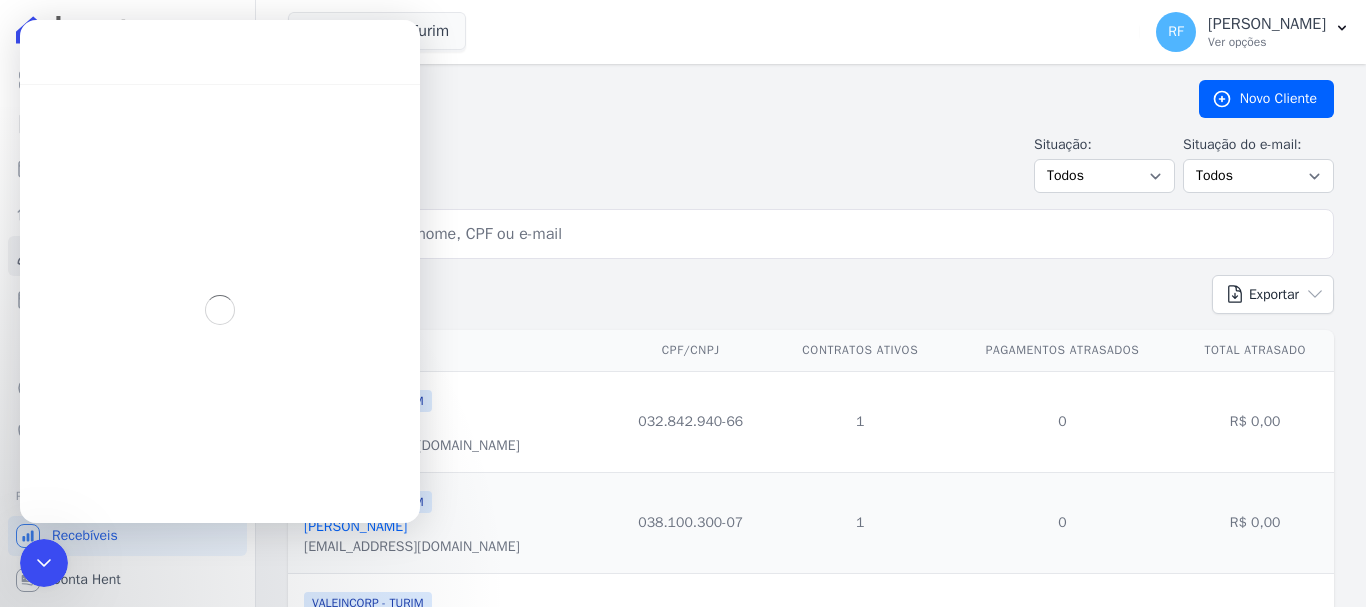 scroll, scrollTop: 0, scrollLeft: 0, axis: both 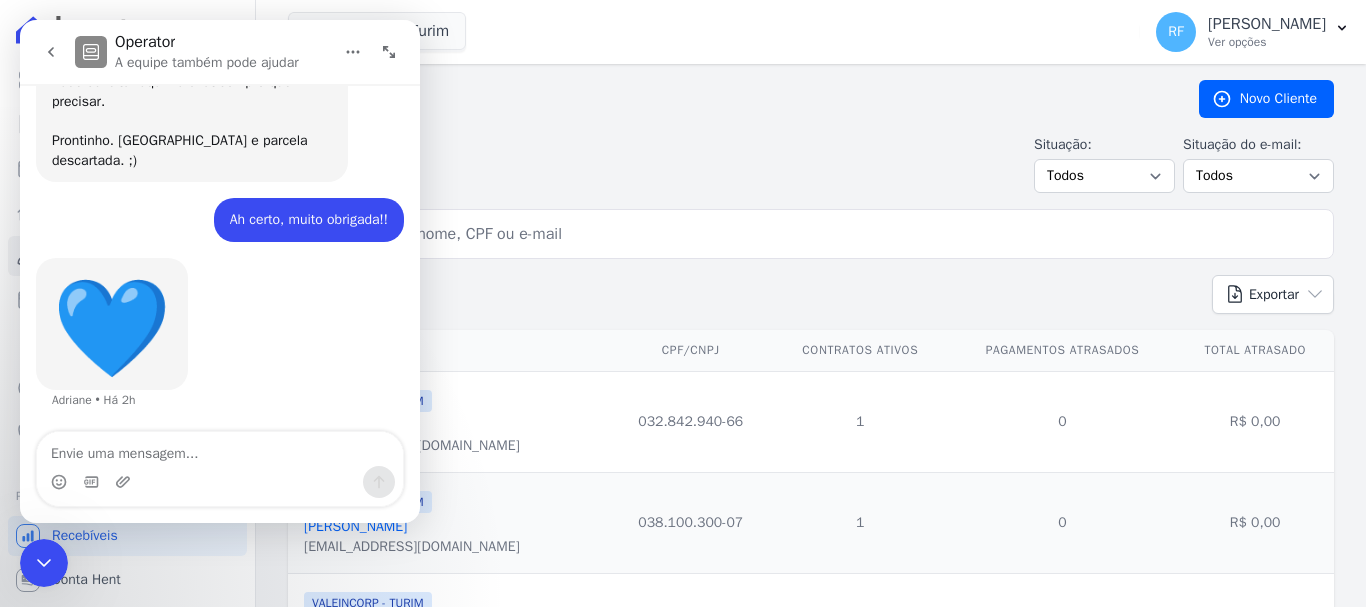 click on "Exportar
PDF
CSV
Dimob 2024" at bounding box center [811, 302] 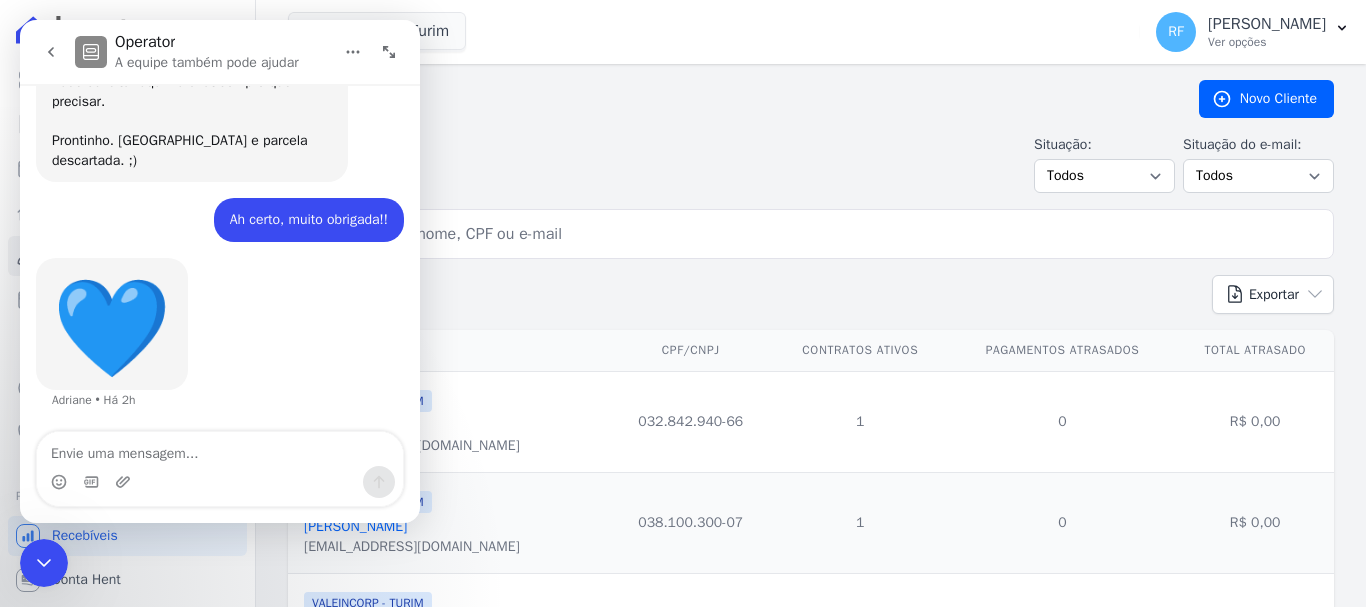 scroll, scrollTop: 2979, scrollLeft: 0, axis: vertical 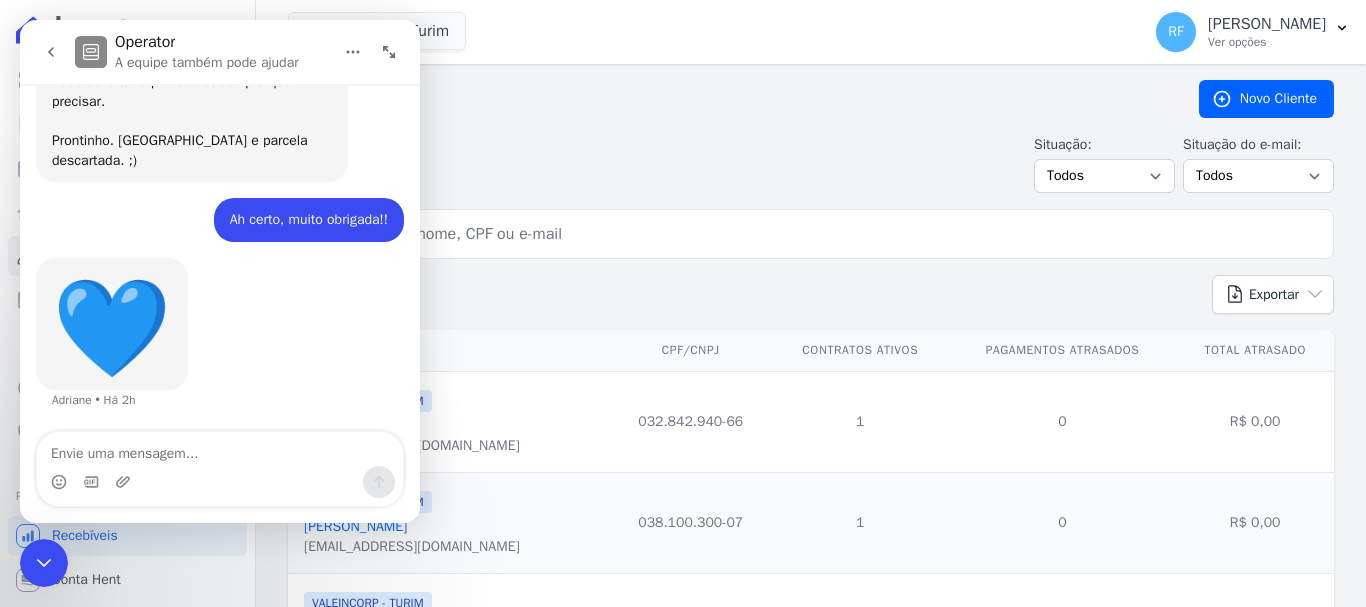click at bounding box center (44, 563) 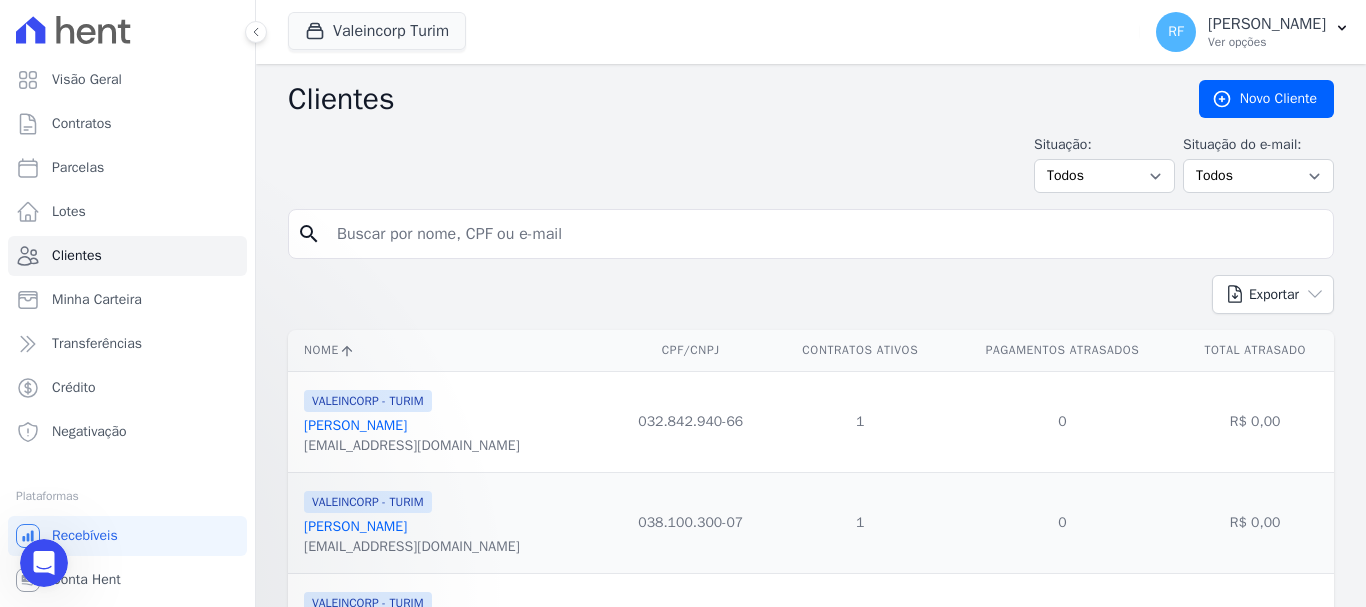 scroll, scrollTop: 0, scrollLeft: 0, axis: both 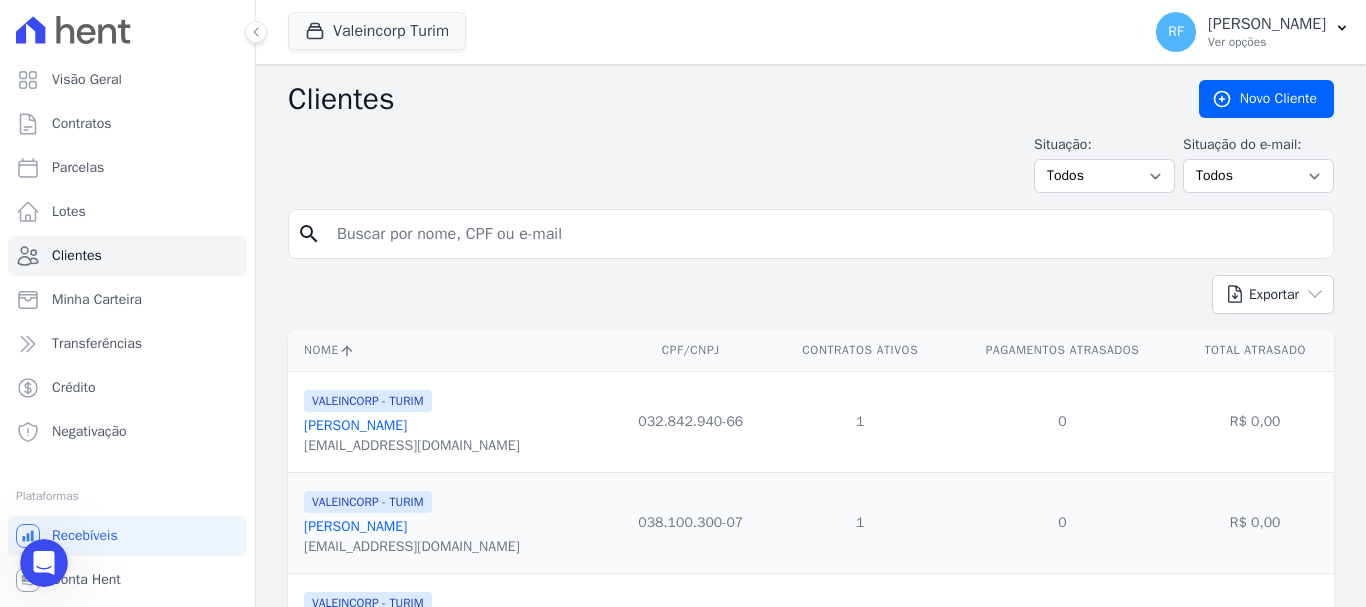 click at bounding box center [825, 234] 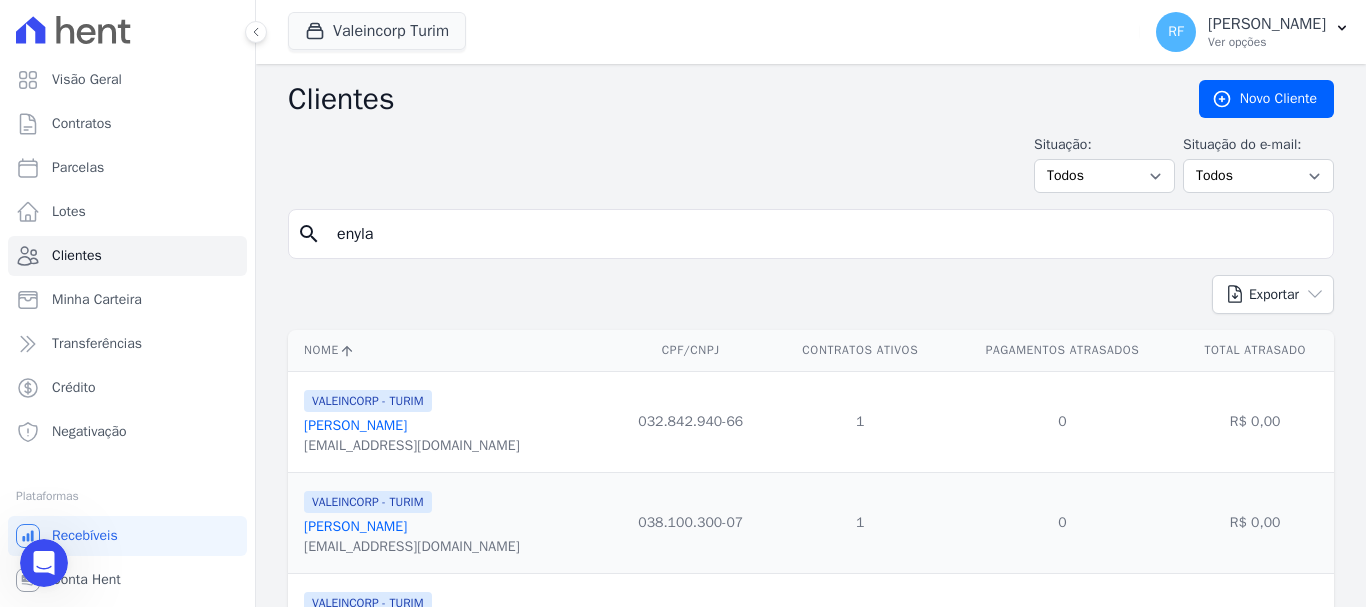 type on "enyla" 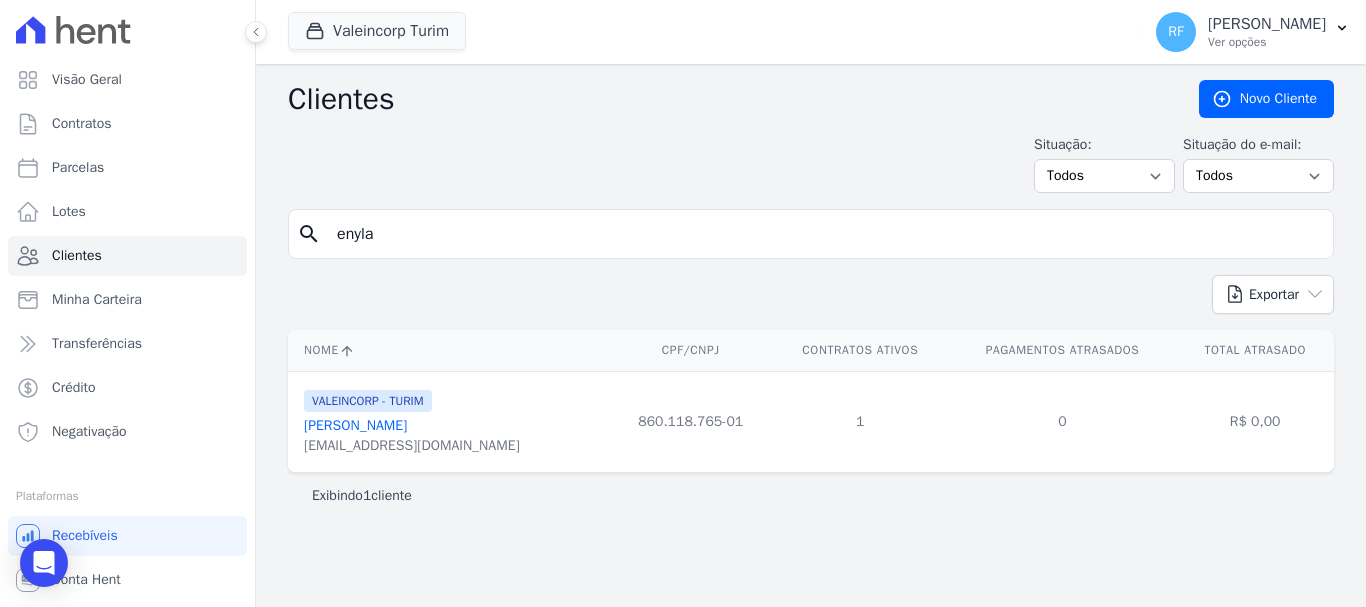 click on "Enyla Cerqueira Andrade" at bounding box center (355, 425) 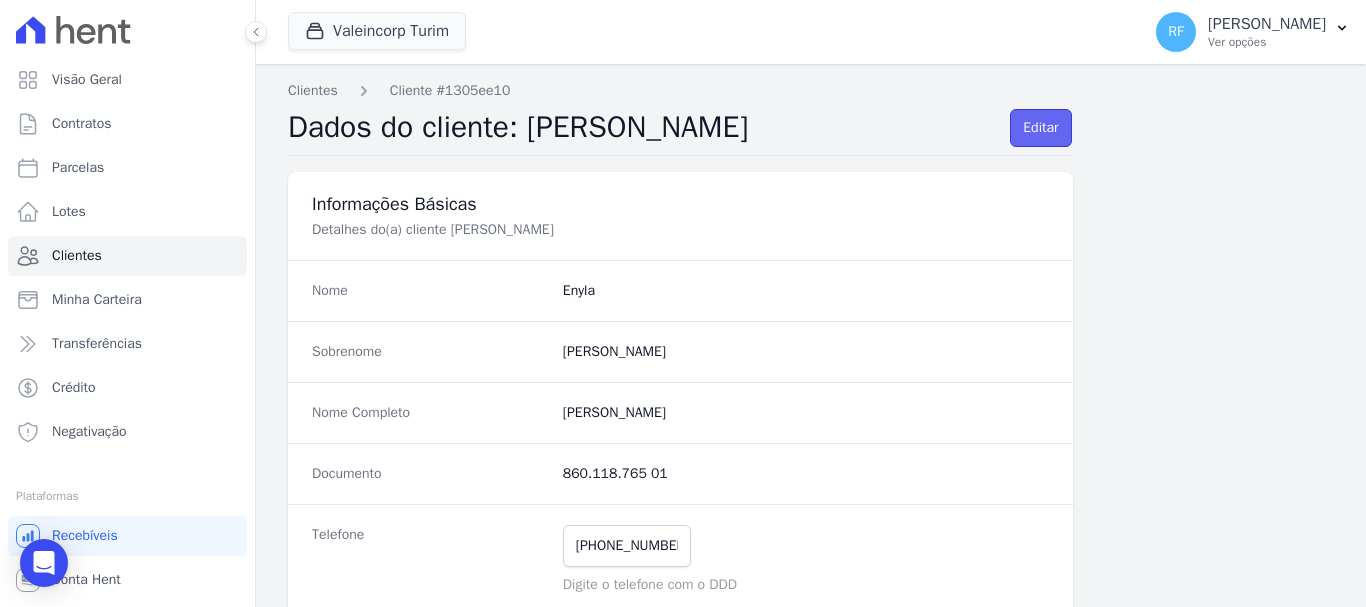 click on "Editar" at bounding box center [1040, 128] 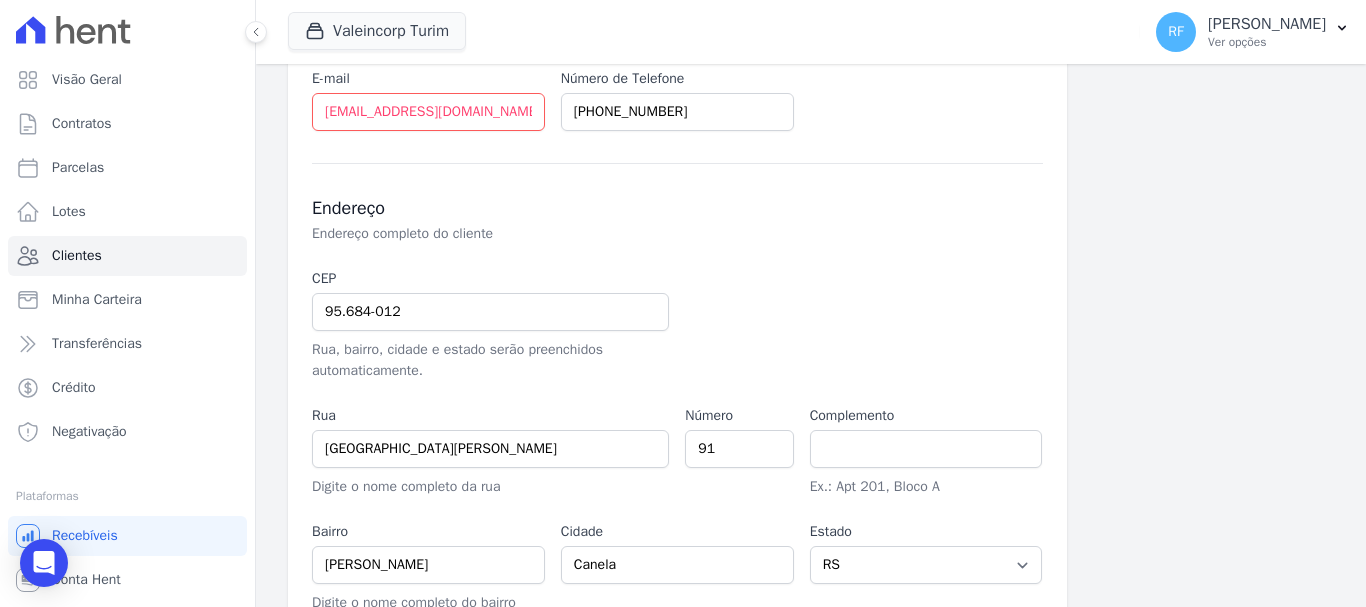 scroll, scrollTop: 608, scrollLeft: 0, axis: vertical 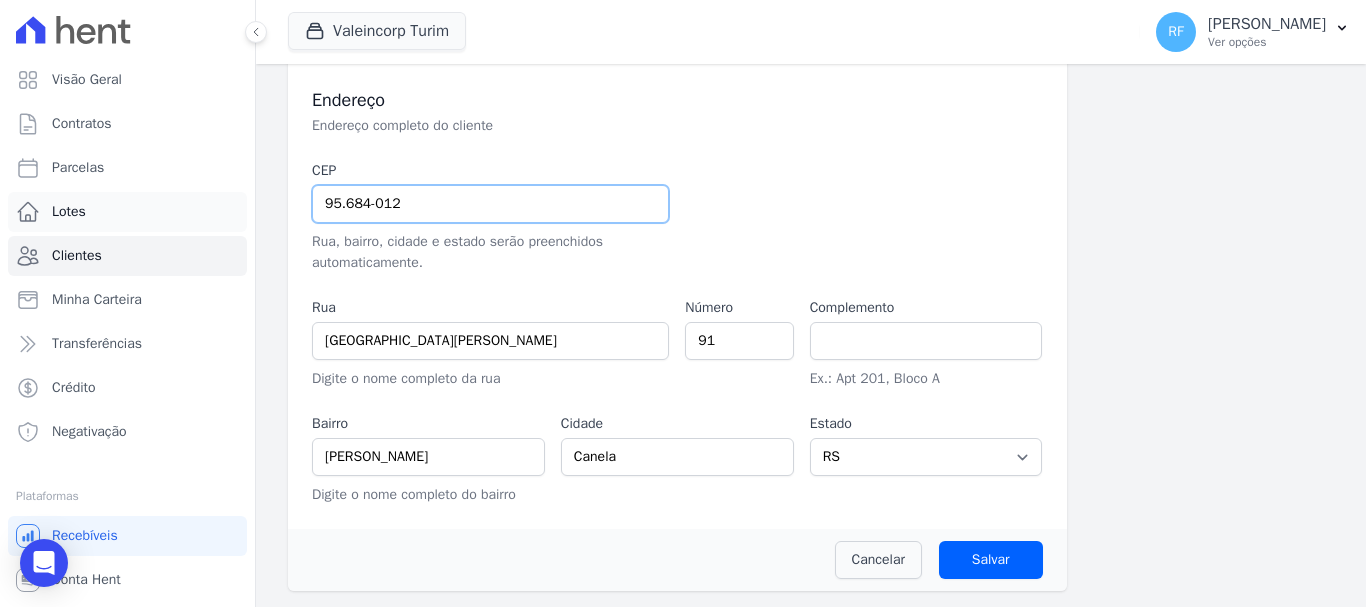 drag, startPoint x: 297, startPoint y: 202, endPoint x: 212, endPoint y: 204, distance: 85.02353 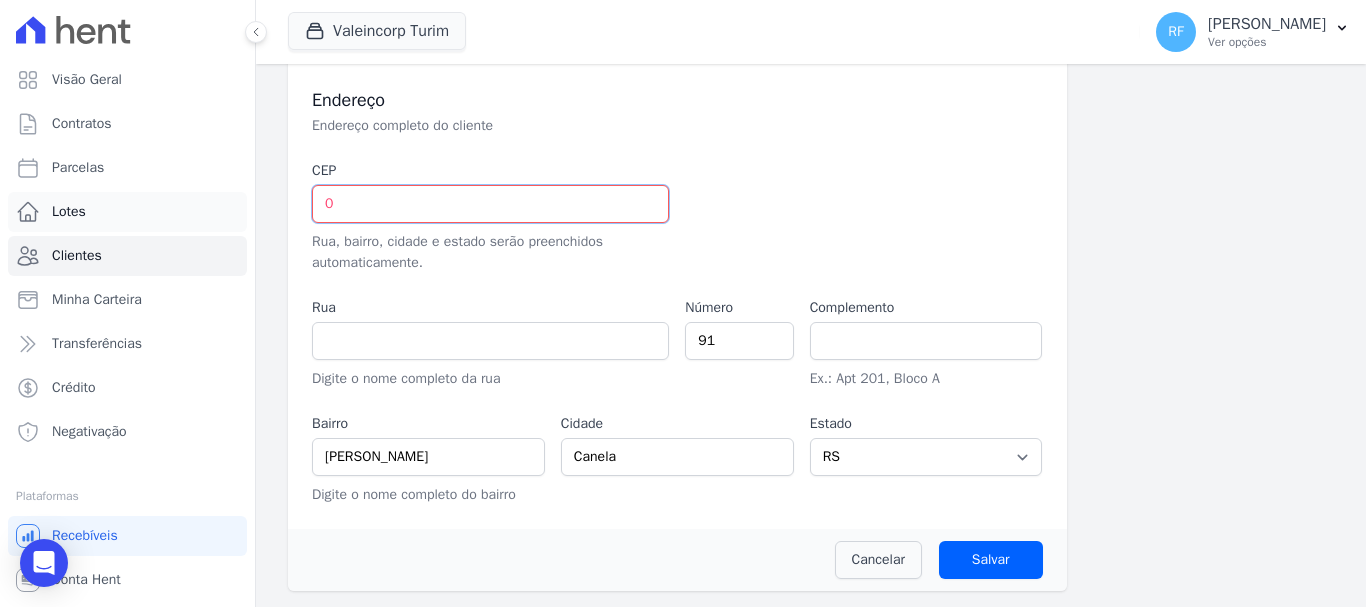 type 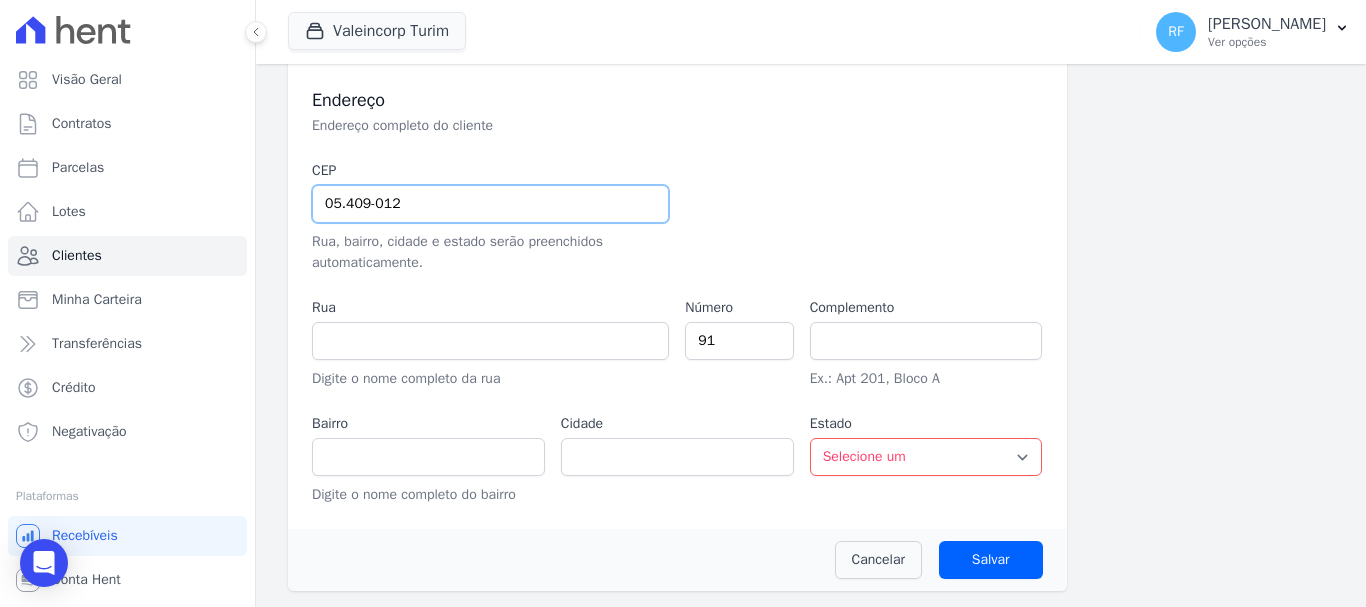 type on "05.409-012" 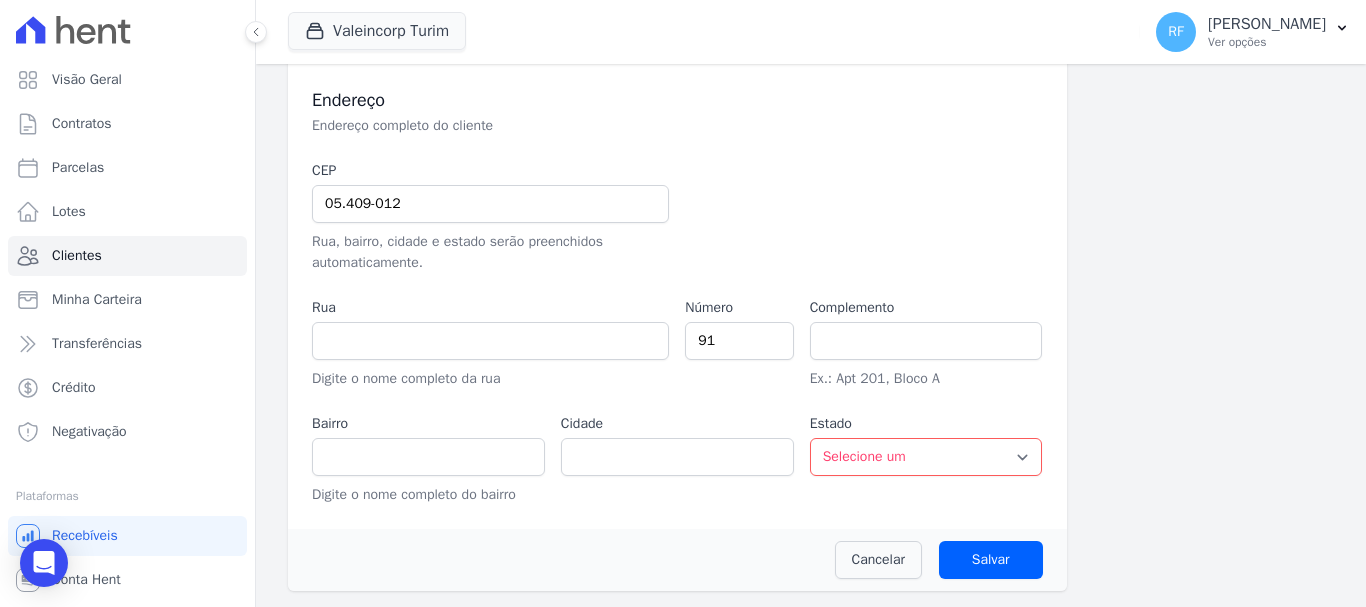 click on "Endereço
Endereço completo do cliente
CEP
05.409-012
Rua, bairro, cidade e estado serão preenchidos automaticamente.
Rua
Digite o nome completo da rua
Número
91
Complemento
Ex.: Apt 201, Bloco A
Bairro
Digite o nome completo do bairro
Cidade
Estado
Selecione um
AC
AL
AP
AM
BA
CE
DF
ES
GO
MA
MG" at bounding box center (677, 280) 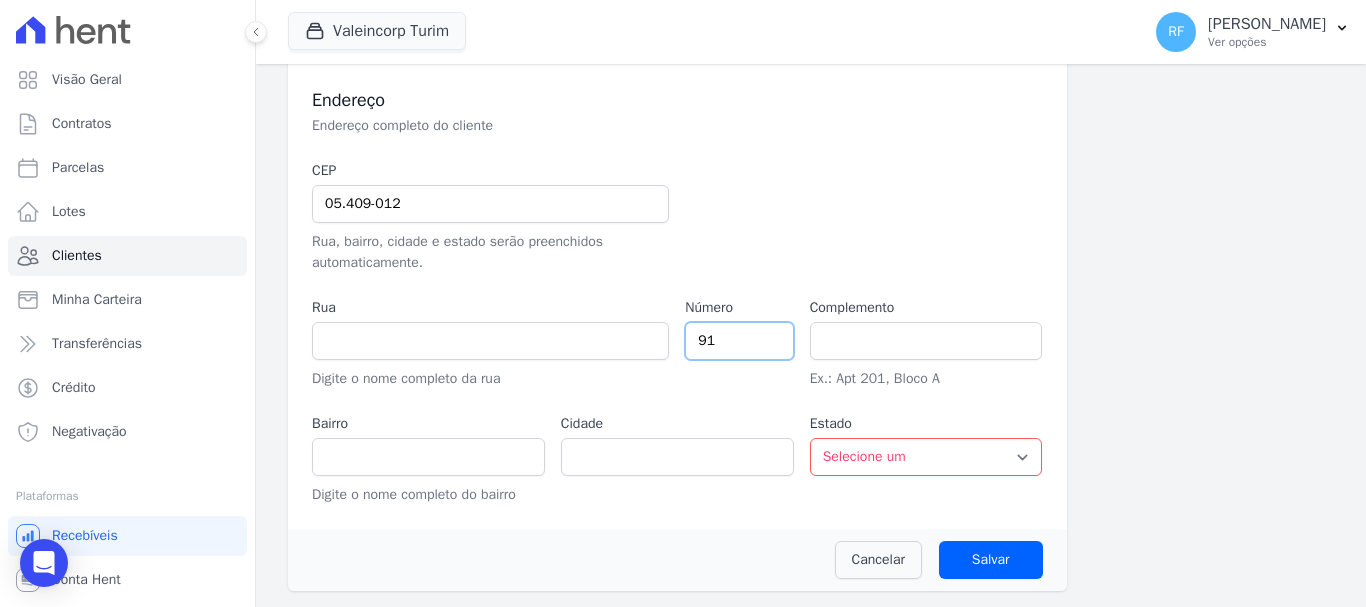 type on "Rua Oscar Freire" 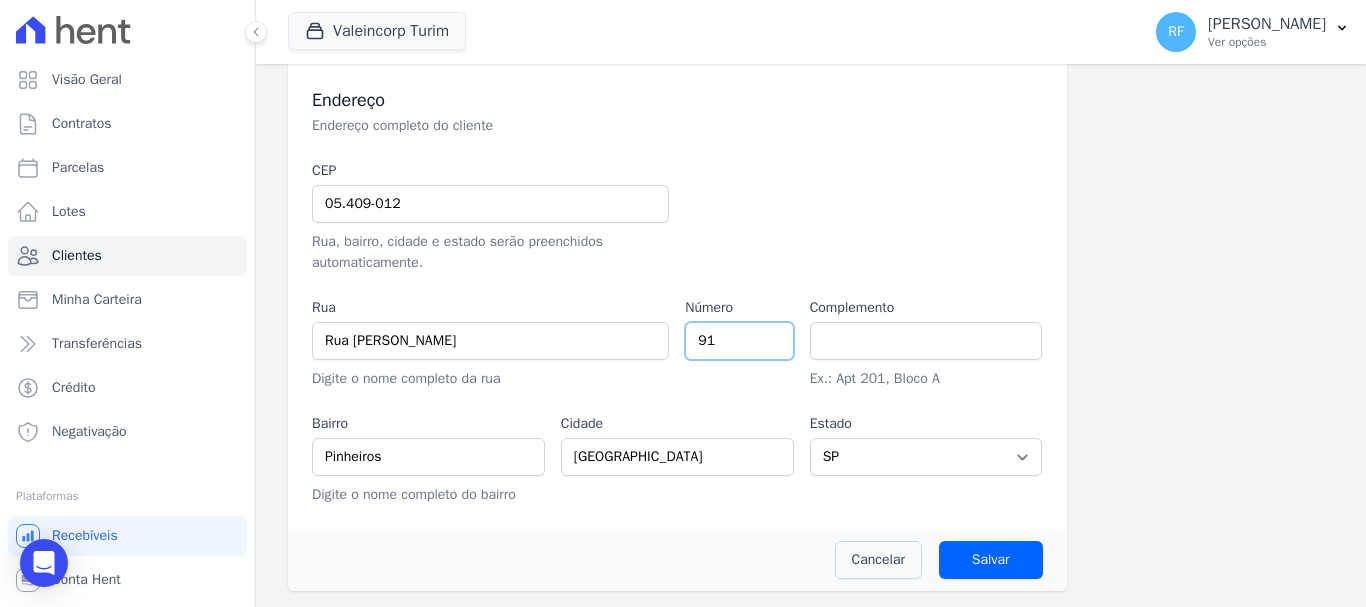 drag, startPoint x: 735, startPoint y: 333, endPoint x: 646, endPoint y: 317, distance: 90.426765 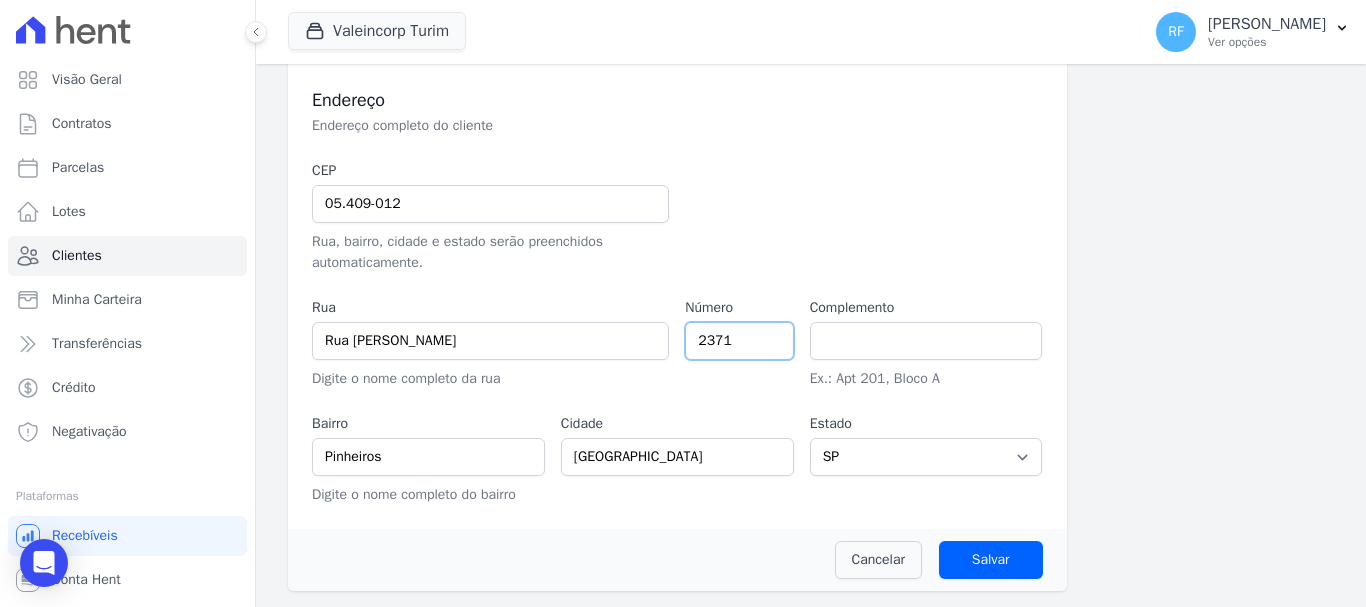 type on "2371" 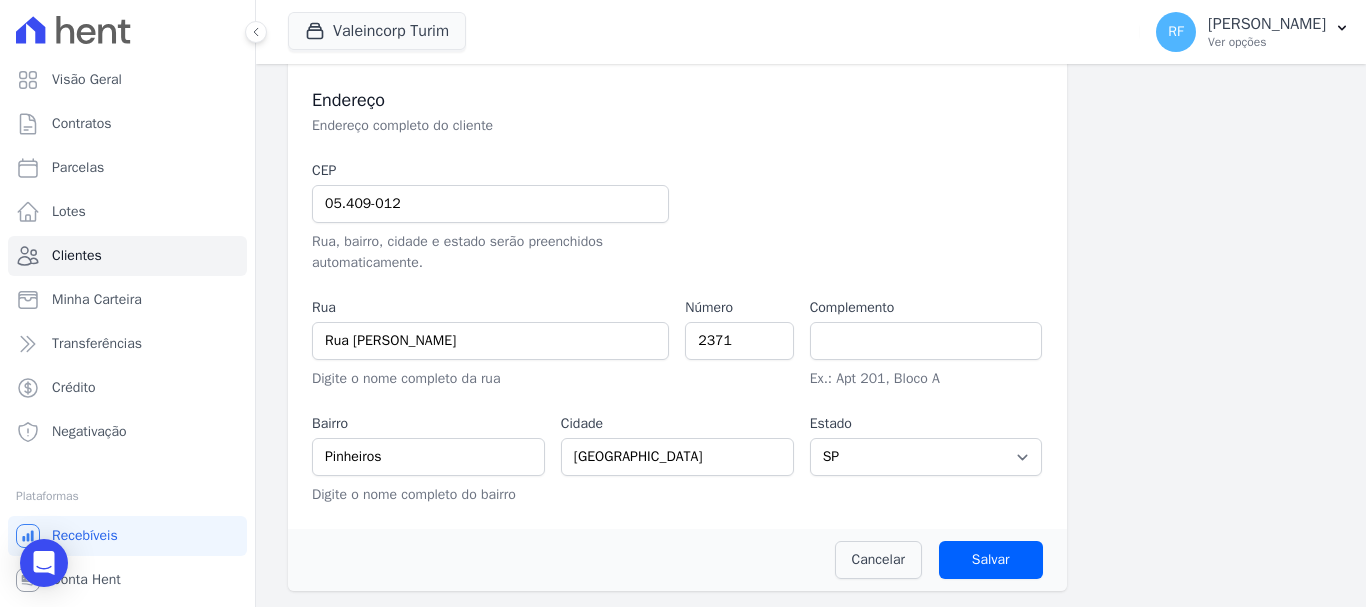 click on "Complemento
Ex.: Apt 201, Bloco A" at bounding box center [926, 343] 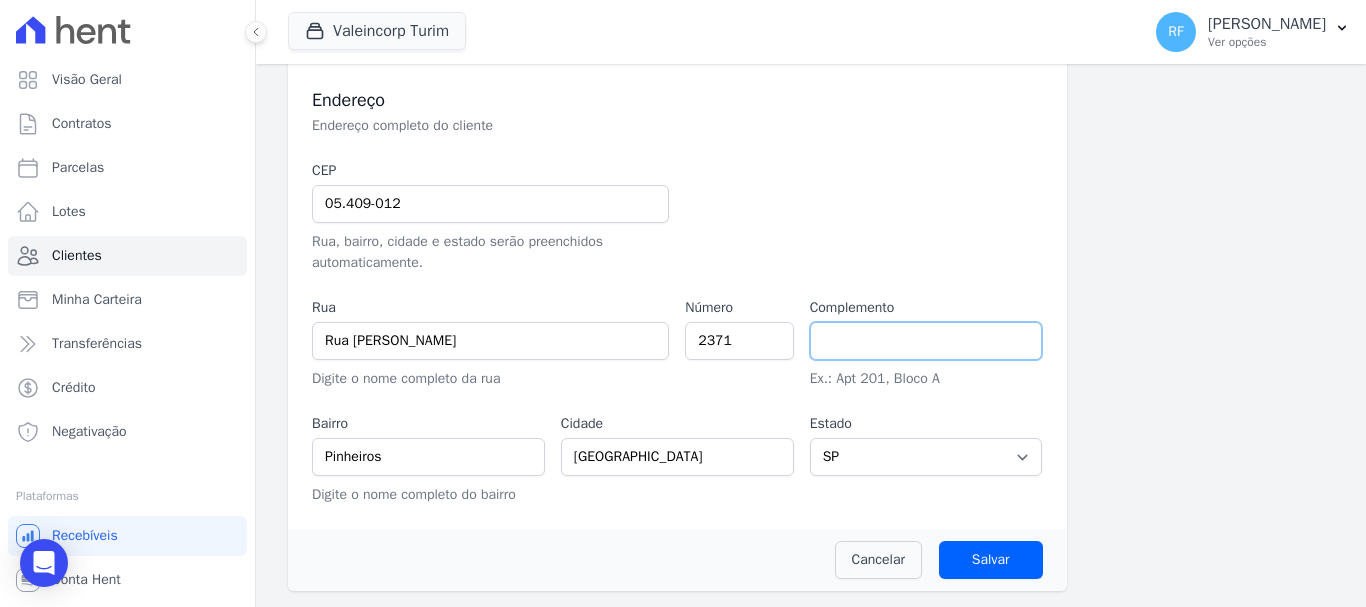 click at bounding box center (926, 341) 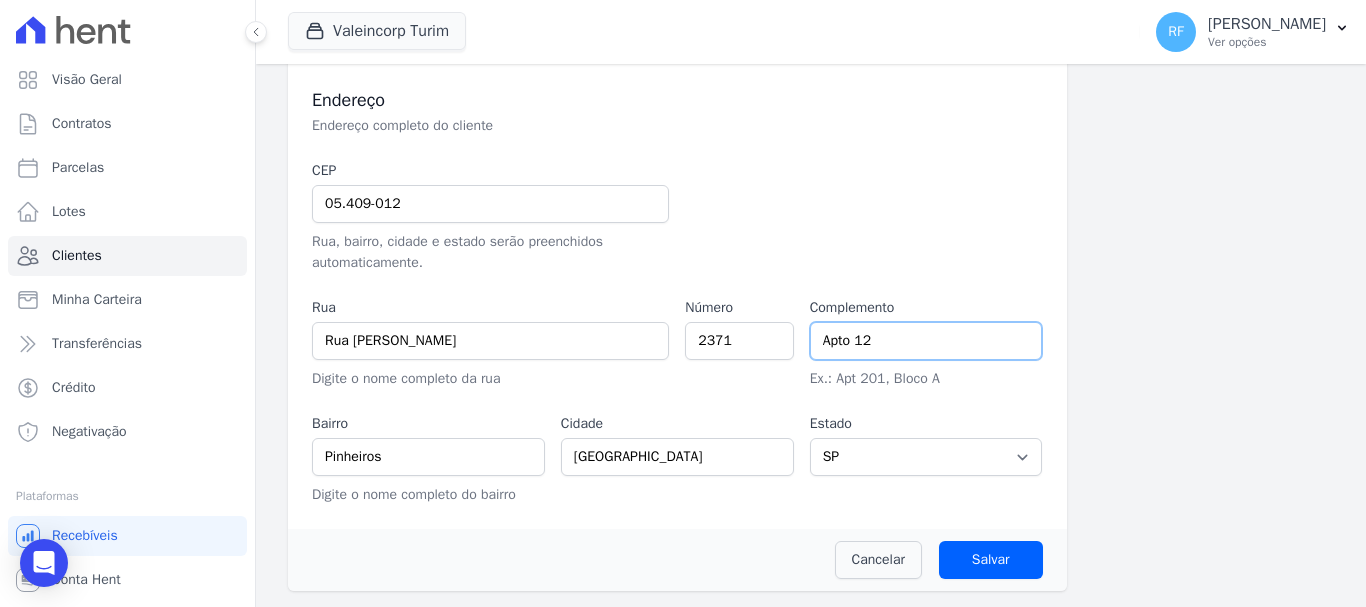 type on "Apto 12" 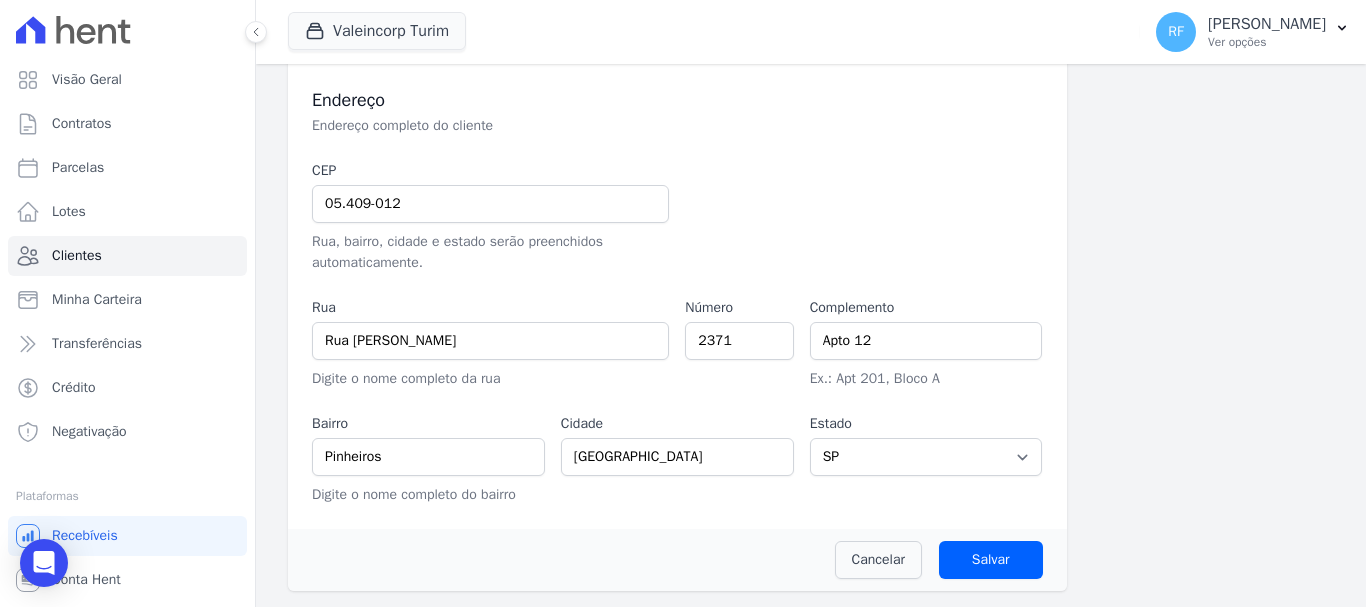 click at bounding box center (801, 216) 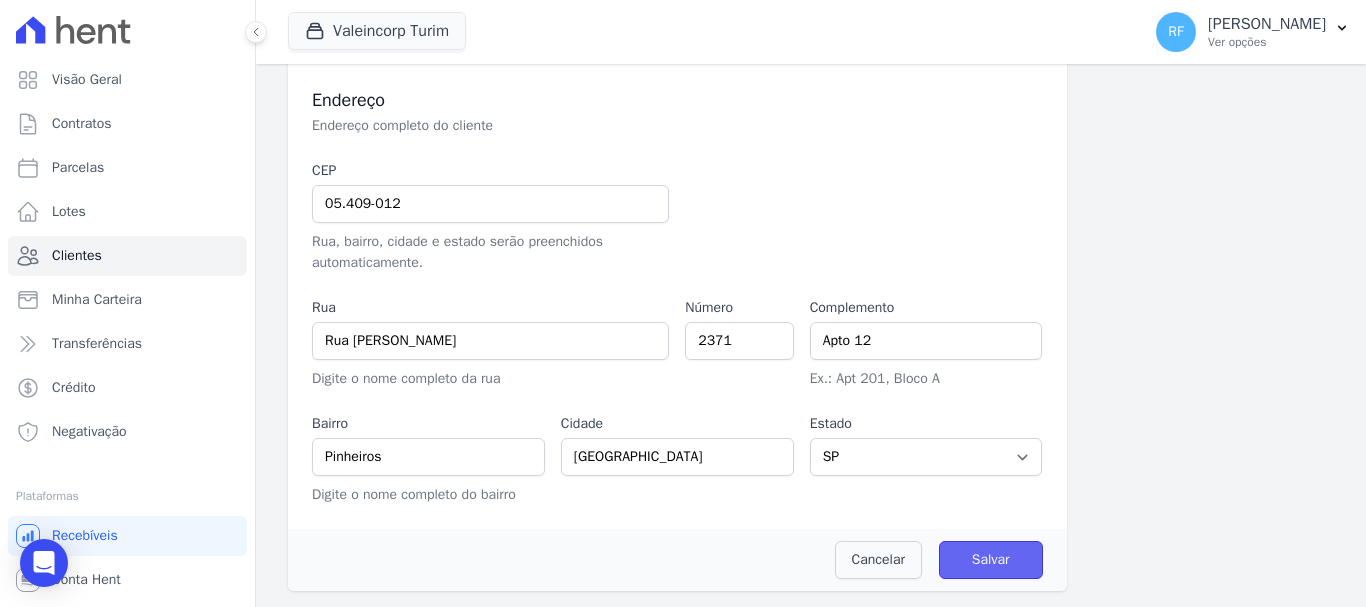 click on "Salvar" at bounding box center (991, 560) 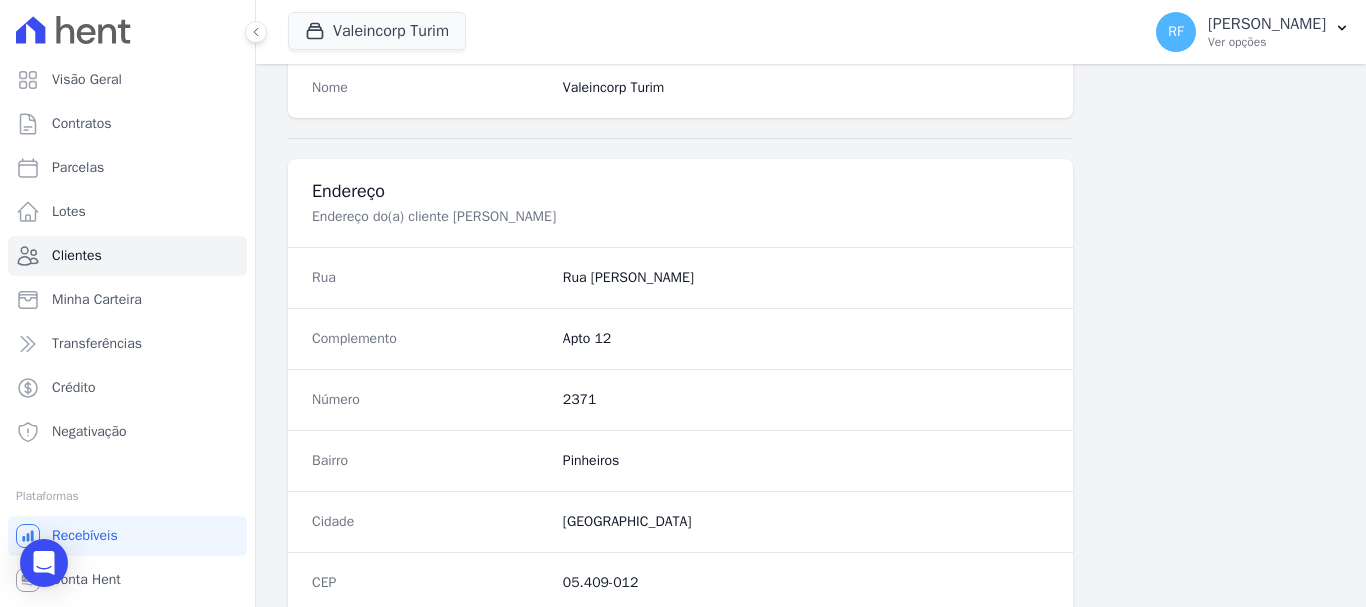 scroll, scrollTop: 1000, scrollLeft: 0, axis: vertical 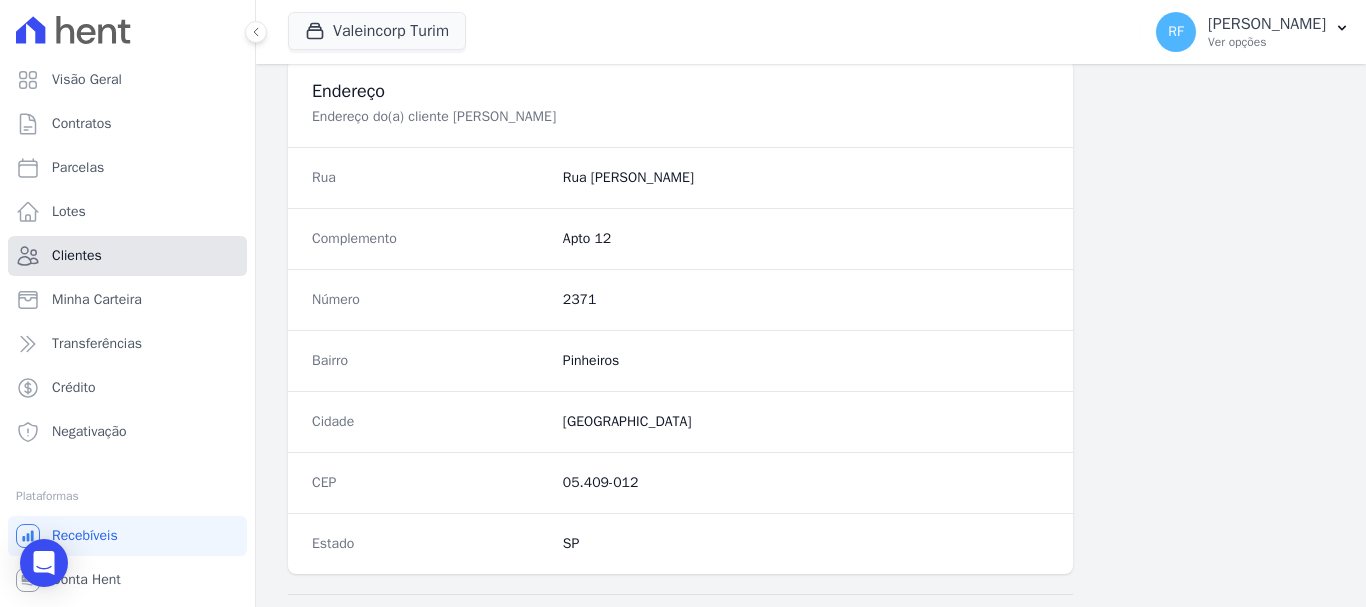 click 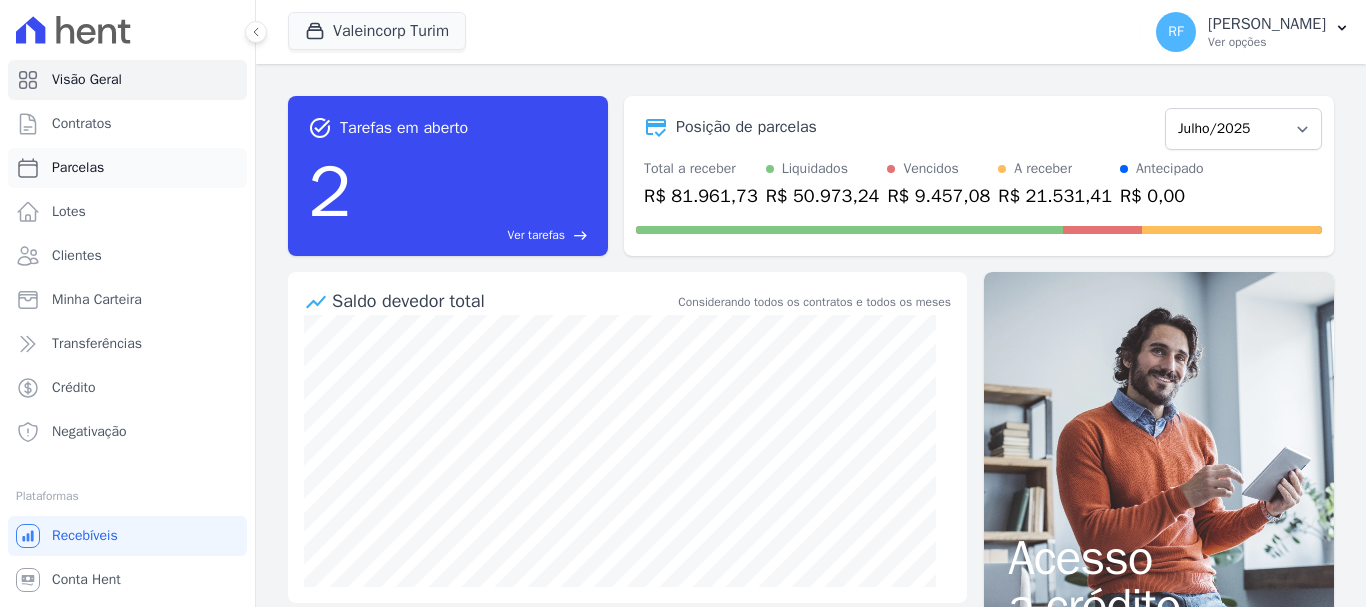 scroll, scrollTop: 0, scrollLeft: 0, axis: both 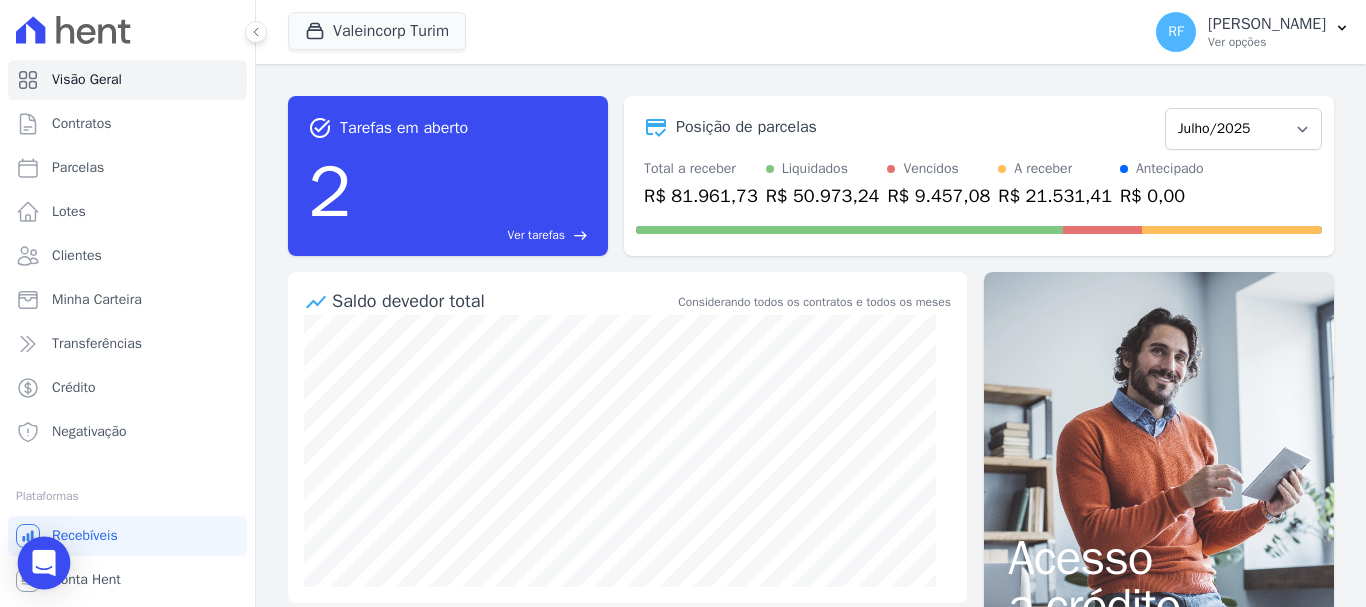 click at bounding box center (44, 563) 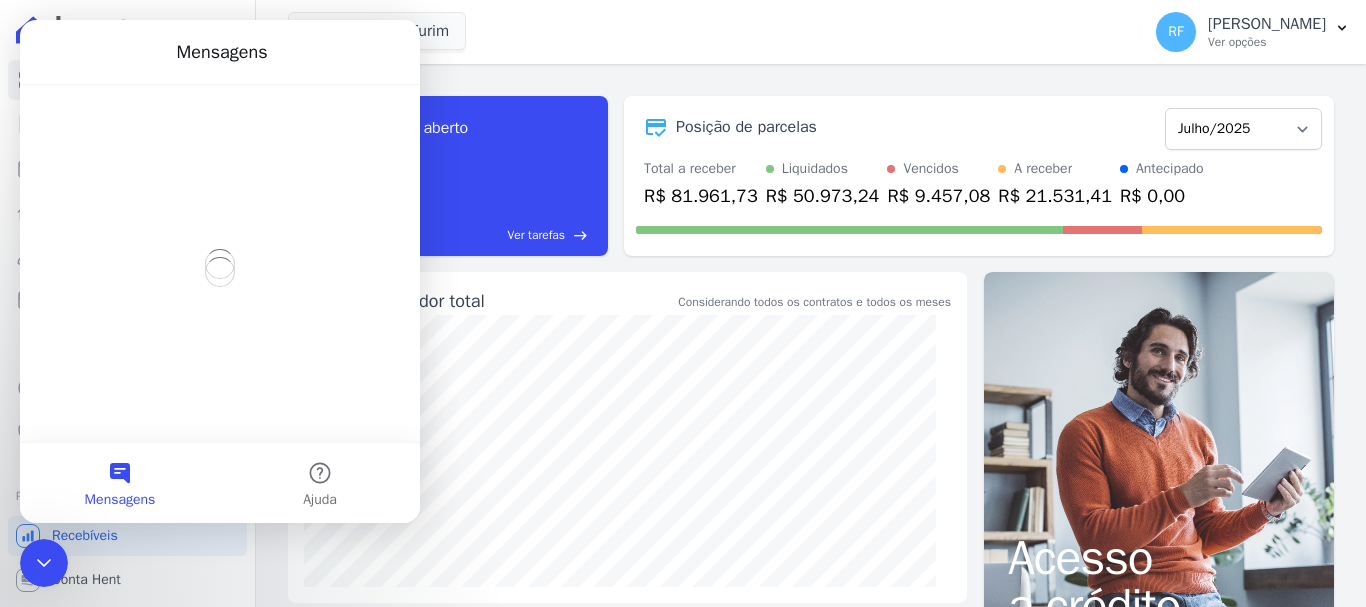 scroll, scrollTop: 0, scrollLeft: 0, axis: both 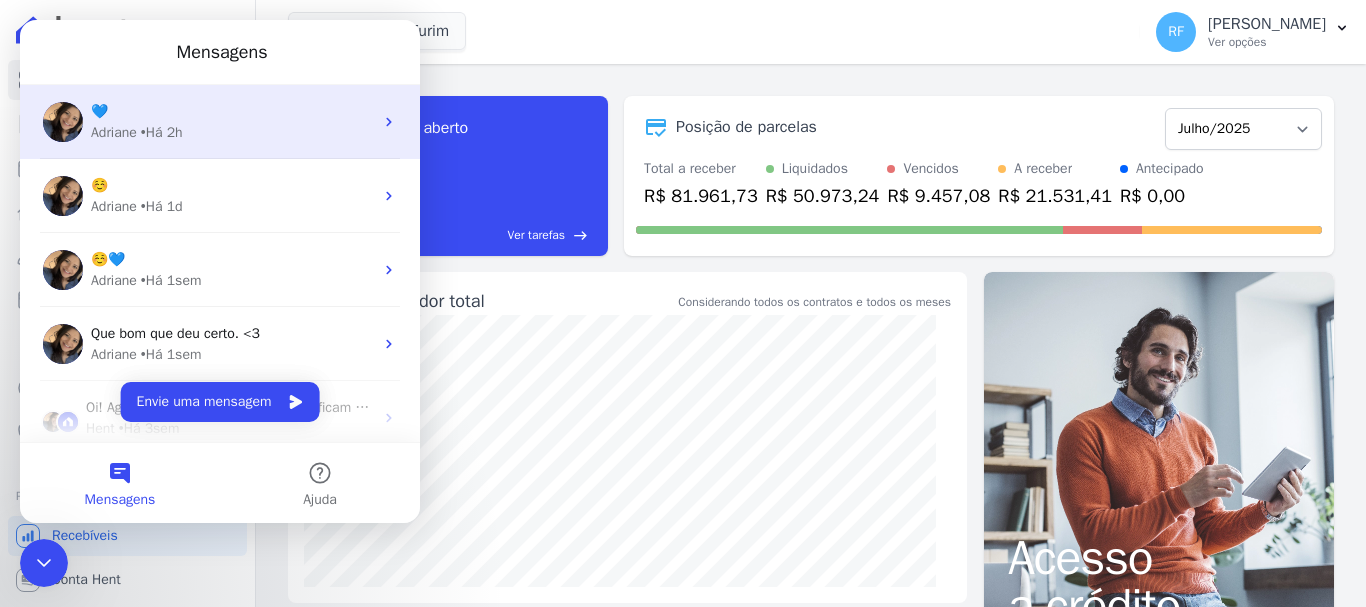 click on "Adriane •  Há 2h" at bounding box center (232, 132) 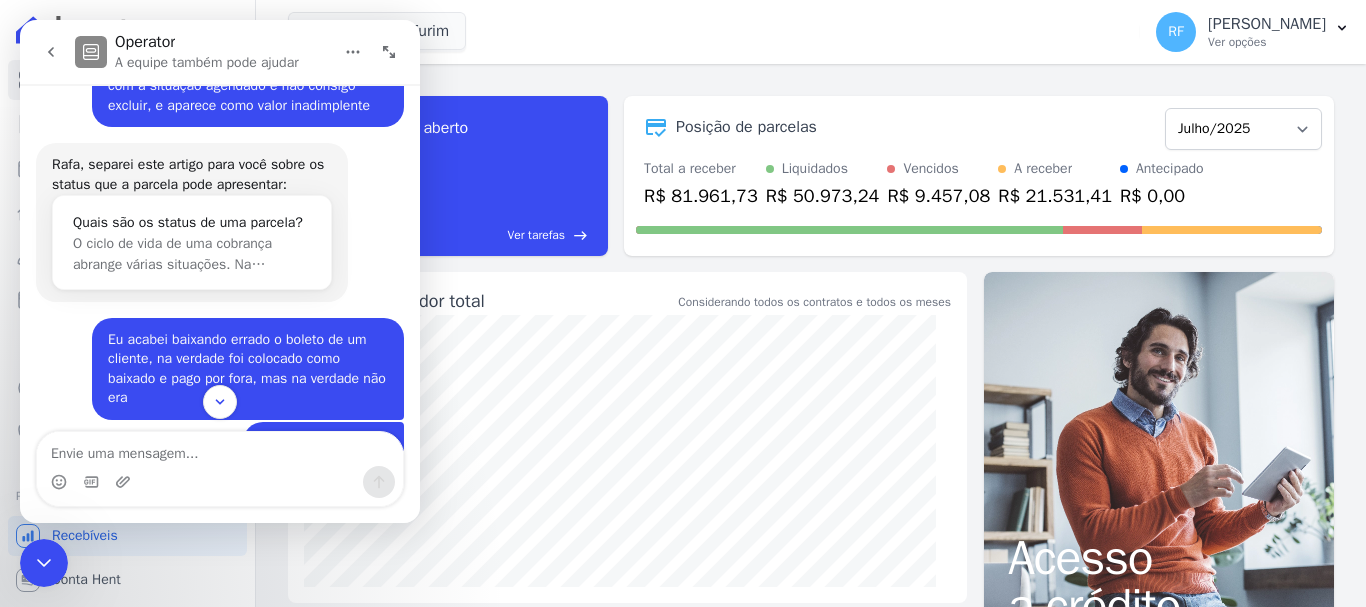 scroll, scrollTop: 1774, scrollLeft: 0, axis: vertical 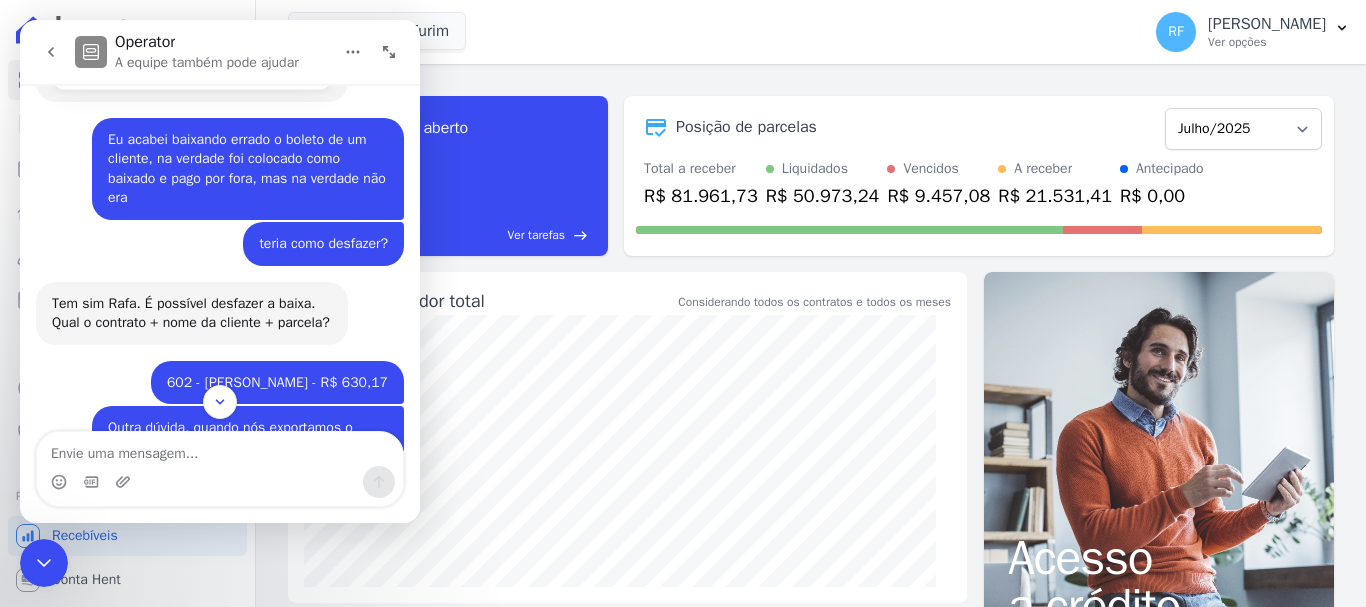 click 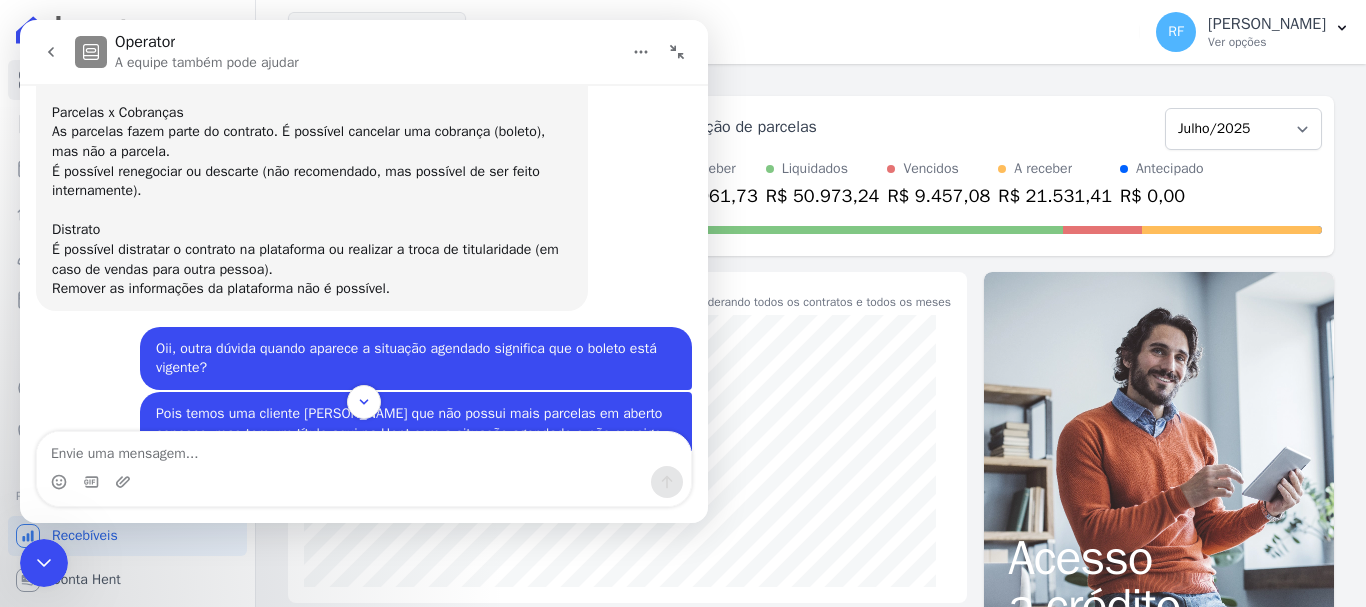 scroll, scrollTop: 774, scrollLeft: 0, axis: vertical 